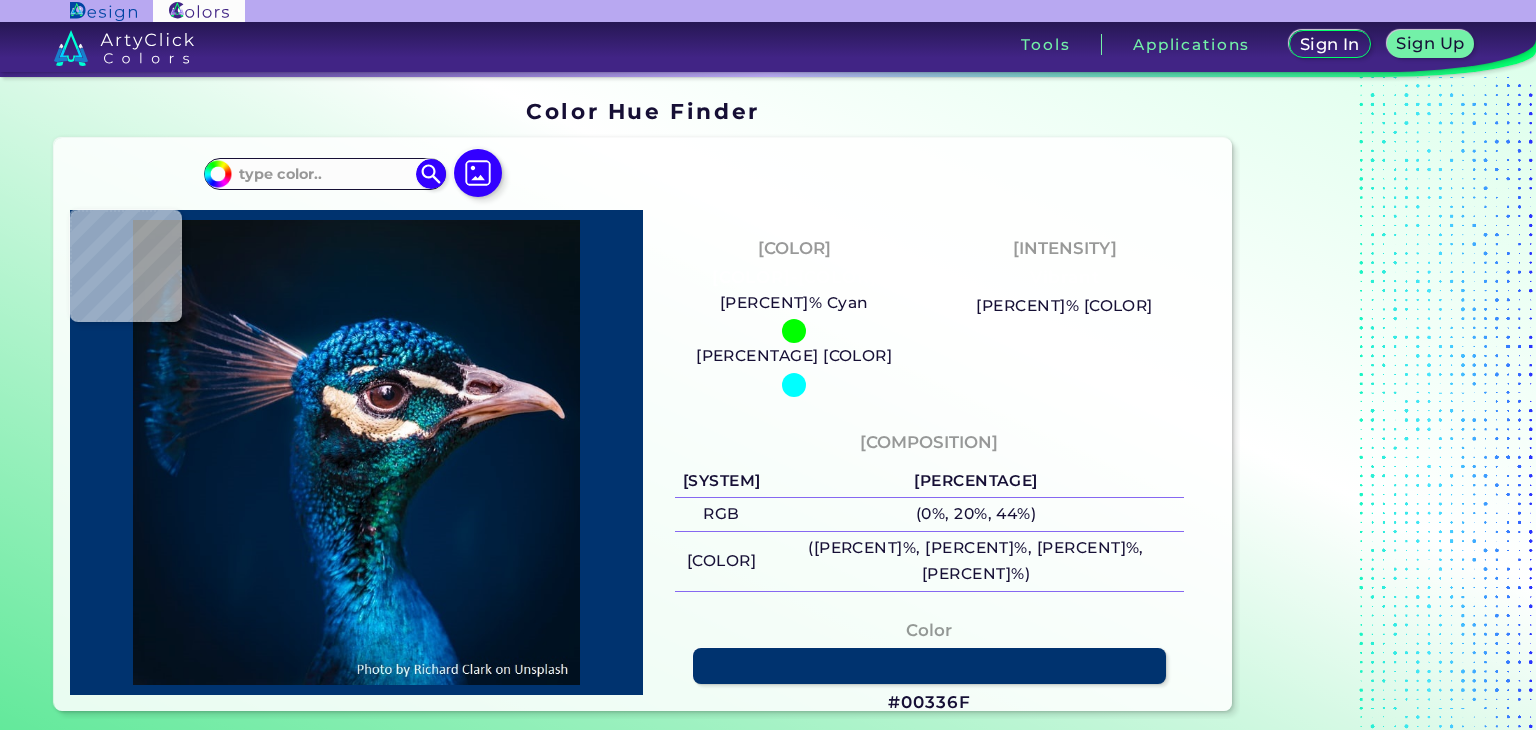 scroll, scrollTop: 0, scrollLeft: 0, axis: both 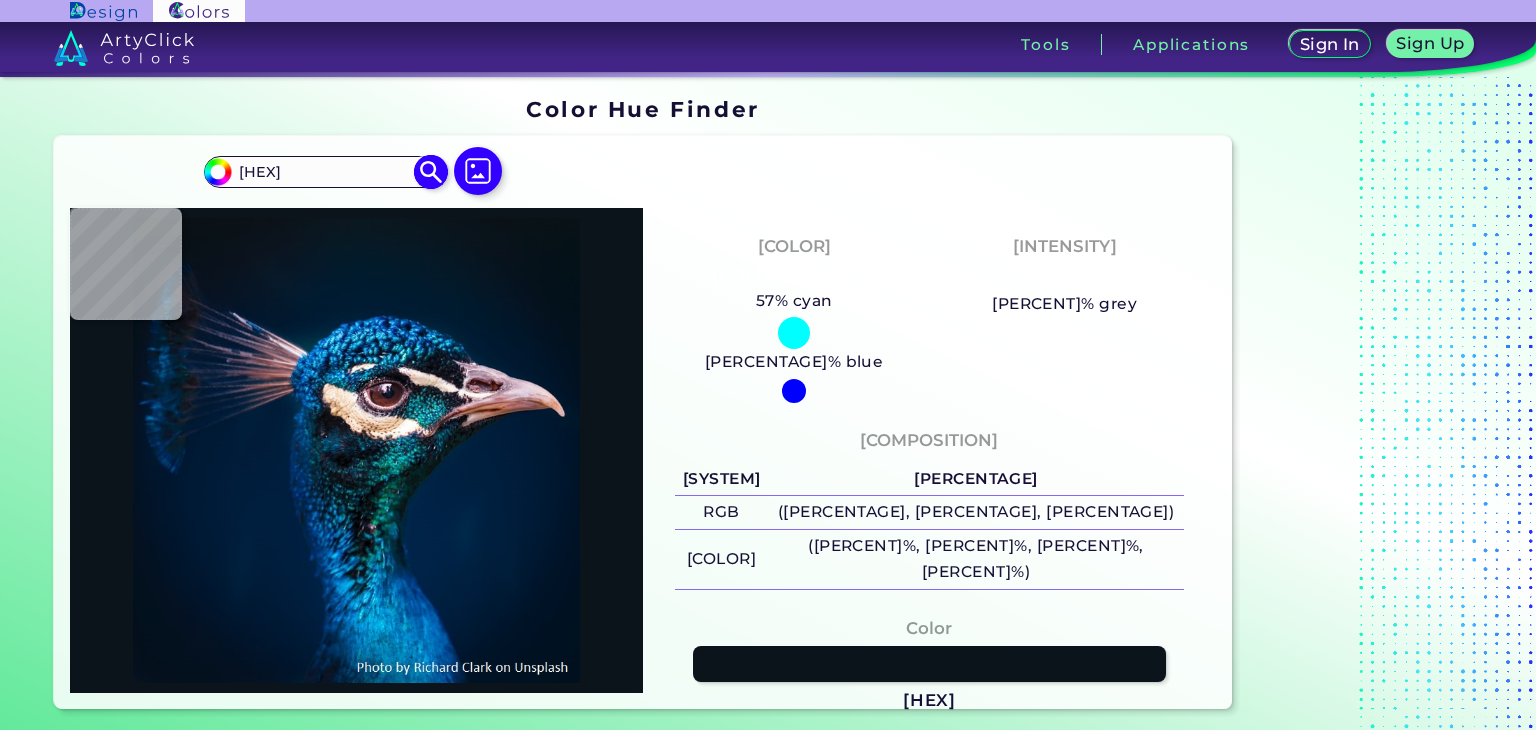 click on "[HEXCOLOR]" at bounding box center [215, 169] 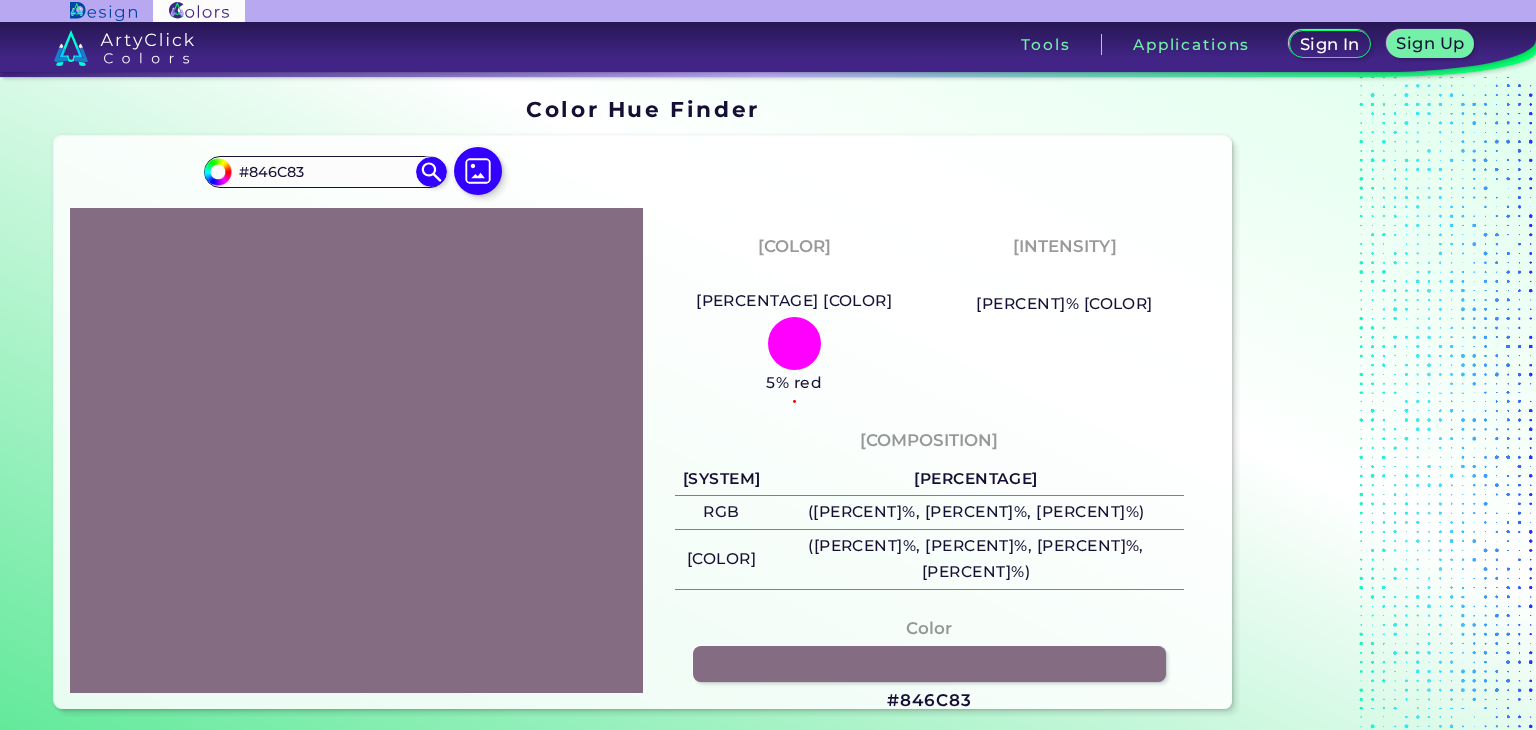 type on "#846c83" 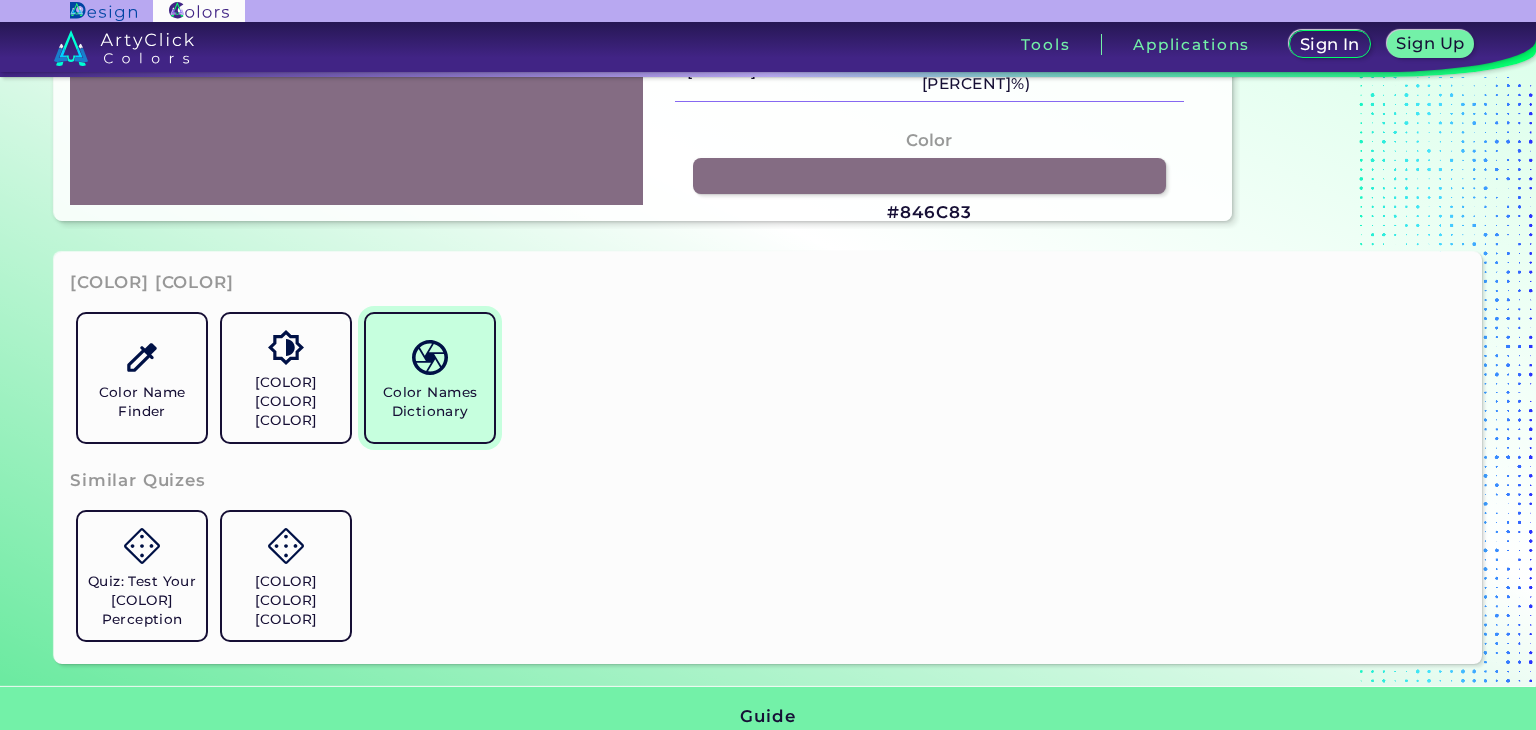 scroll, scrollTop: 0, scrollLeft: 0, axis: both 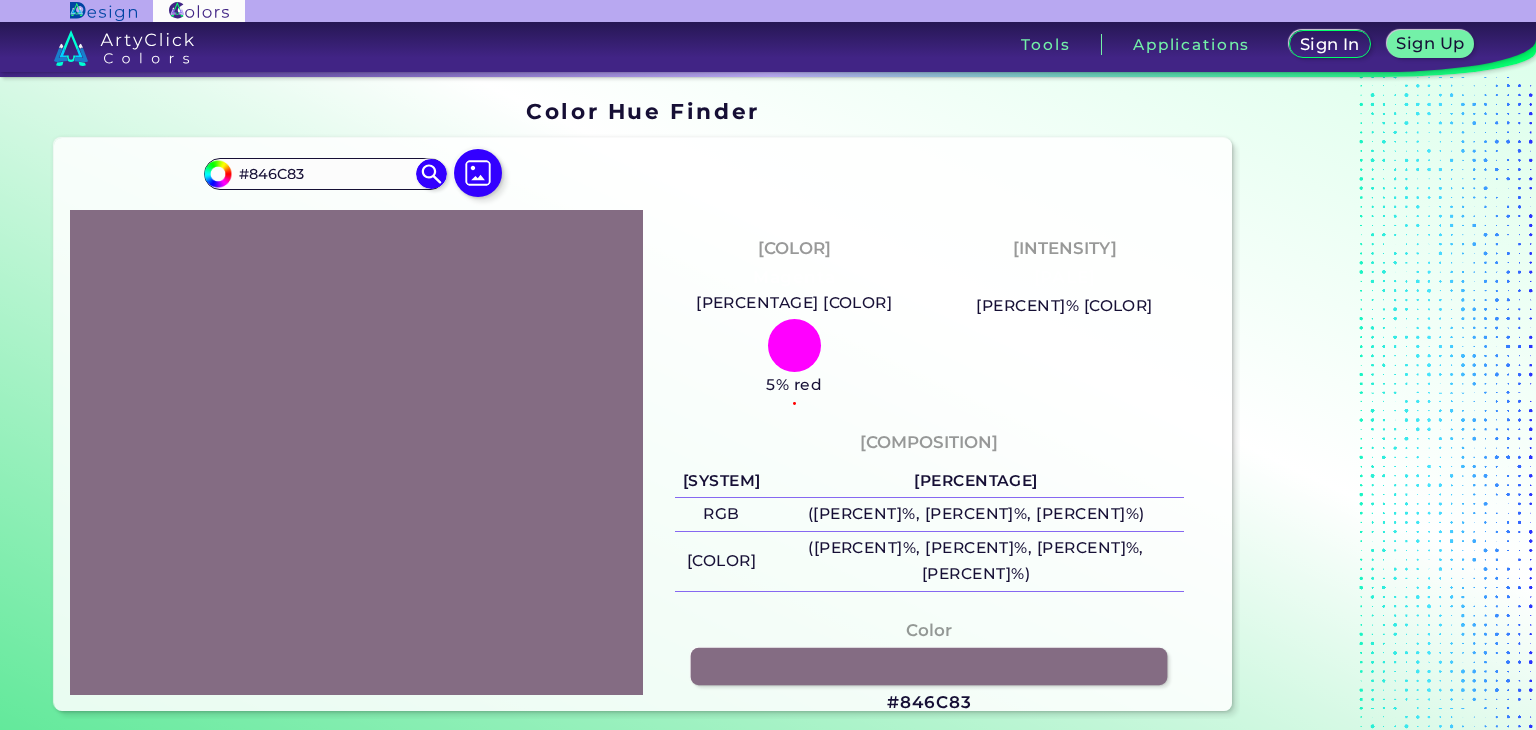 click at bounding box center [929, 665] 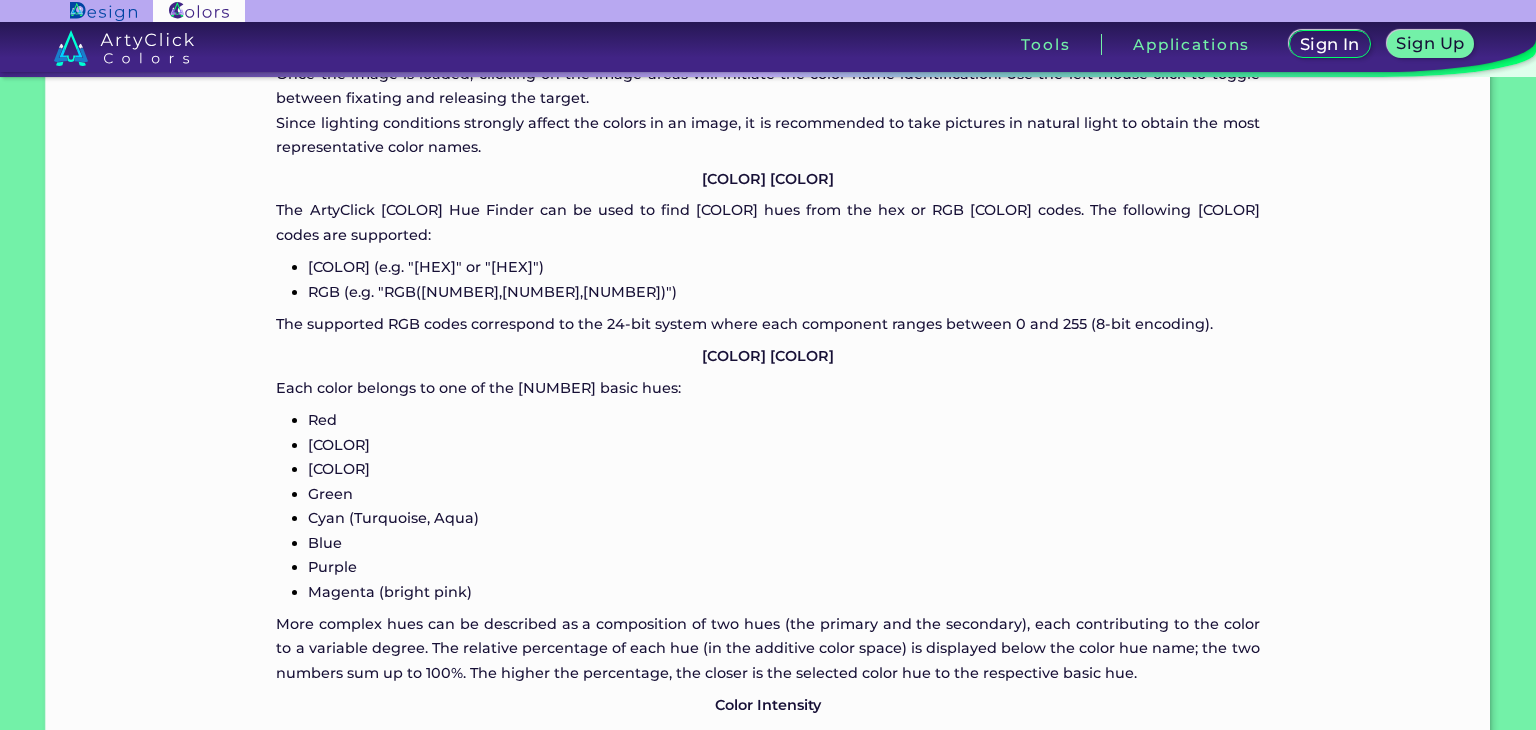 scroll, scrollTop: 1518, scrollLeft: 0, axis: vertical 